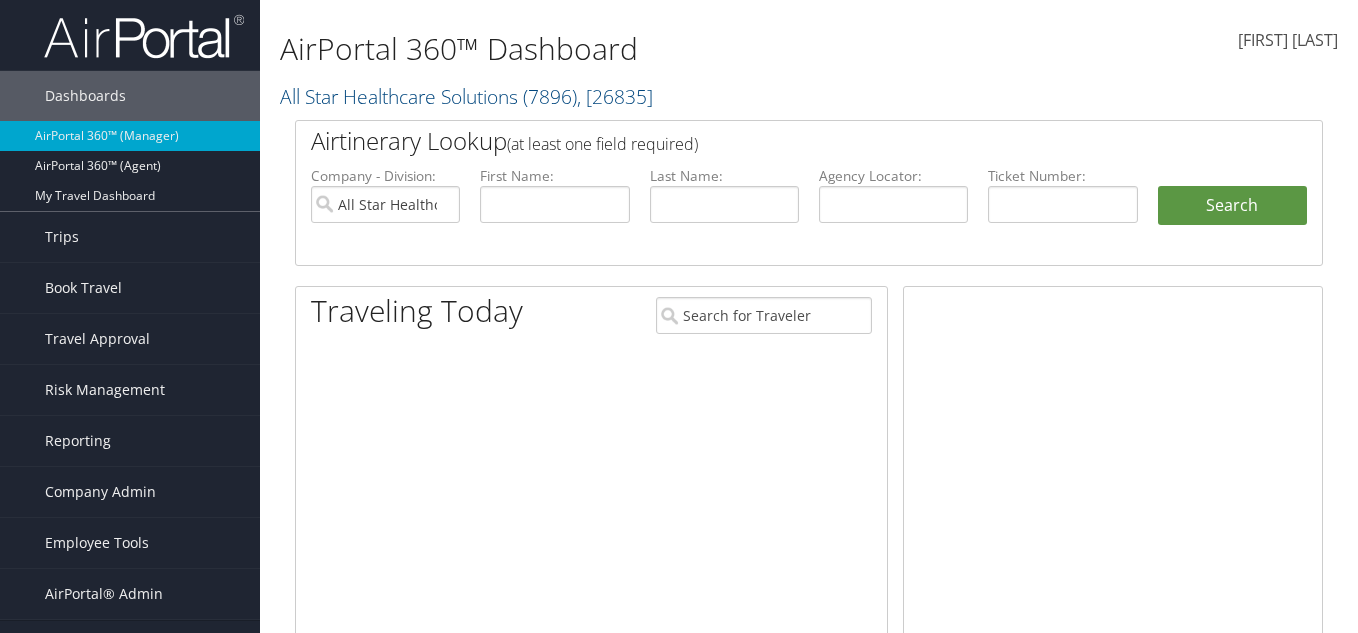scroll, scrollTop: 0, scrollLeft: 0, axis: both 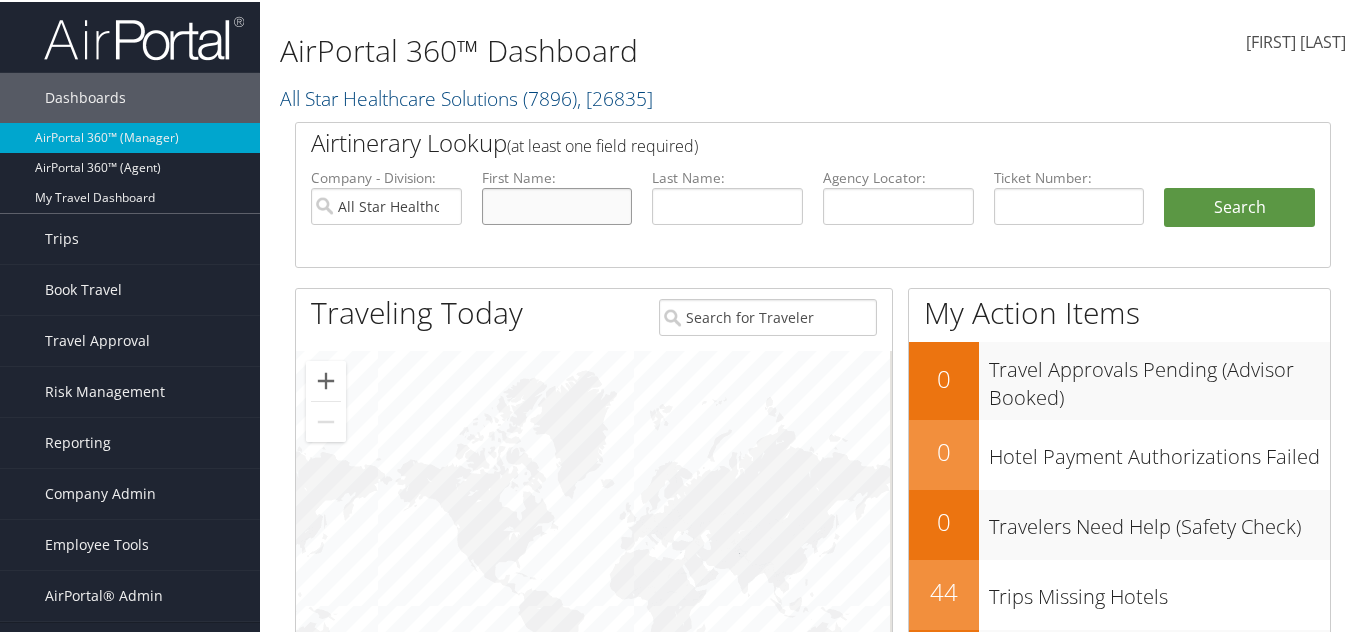 click at bounding box center (557, 204) 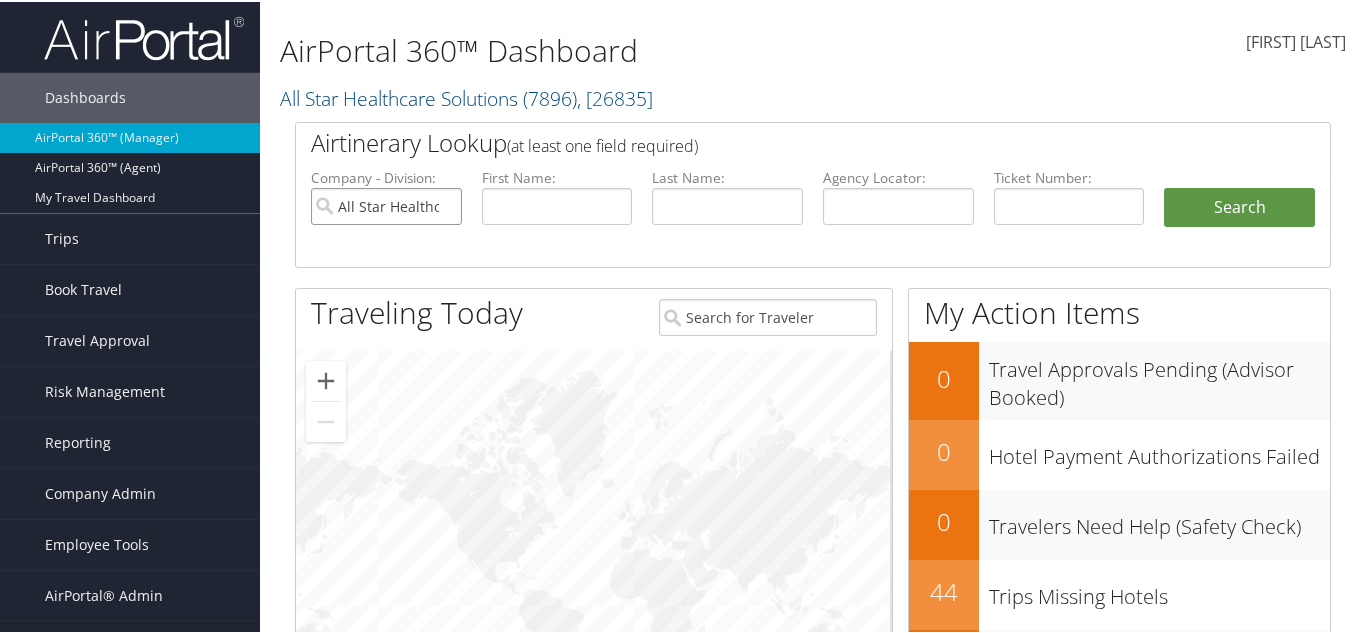 click on "All Star Healthcare Solutions" at bounding box center [386, 204] 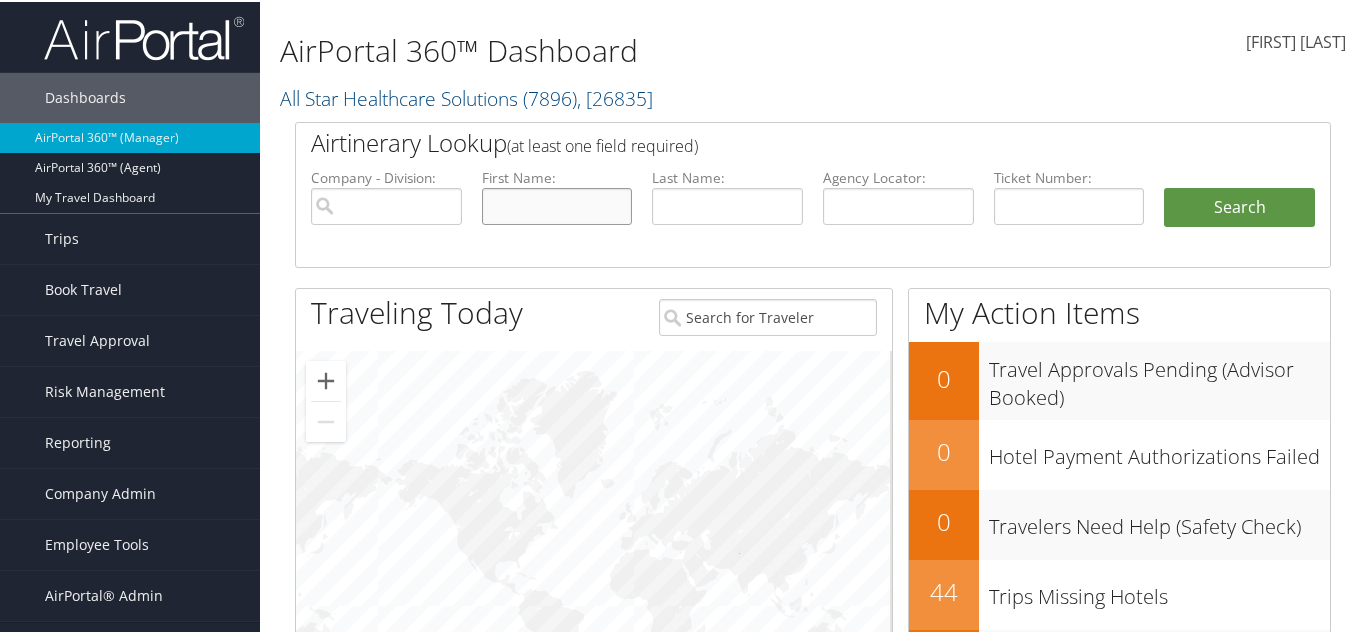 click at bounding box center (557, 204) 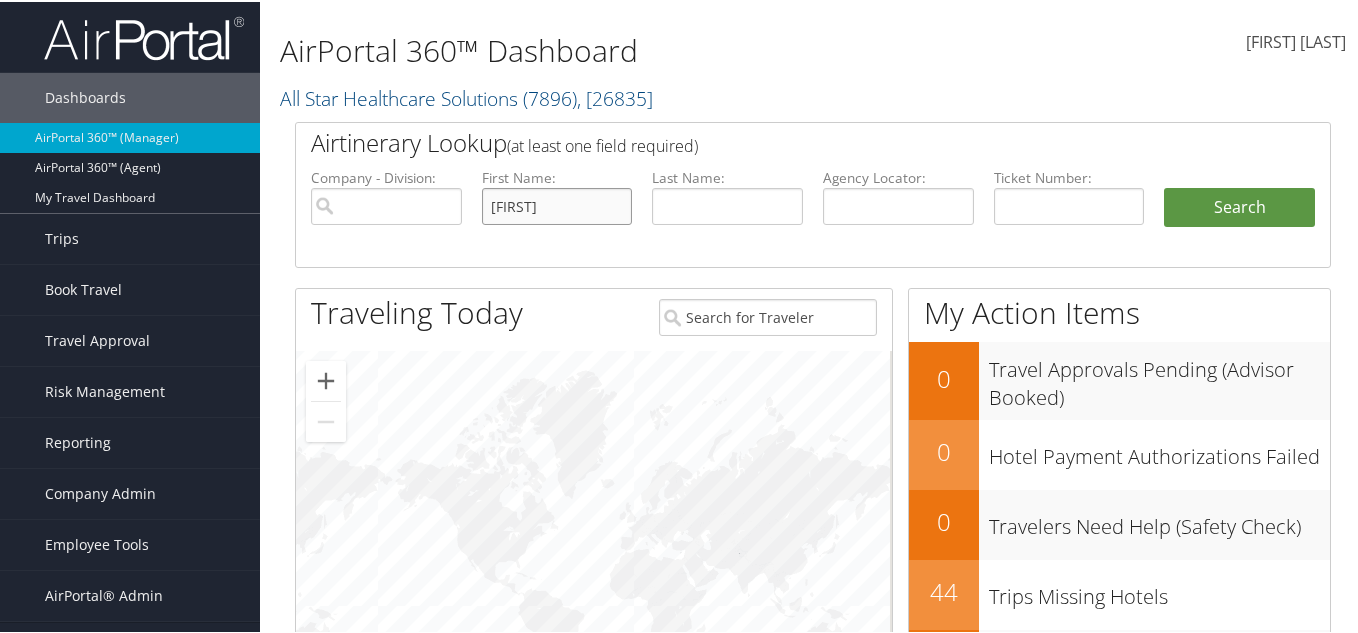 type on "[NAME]" 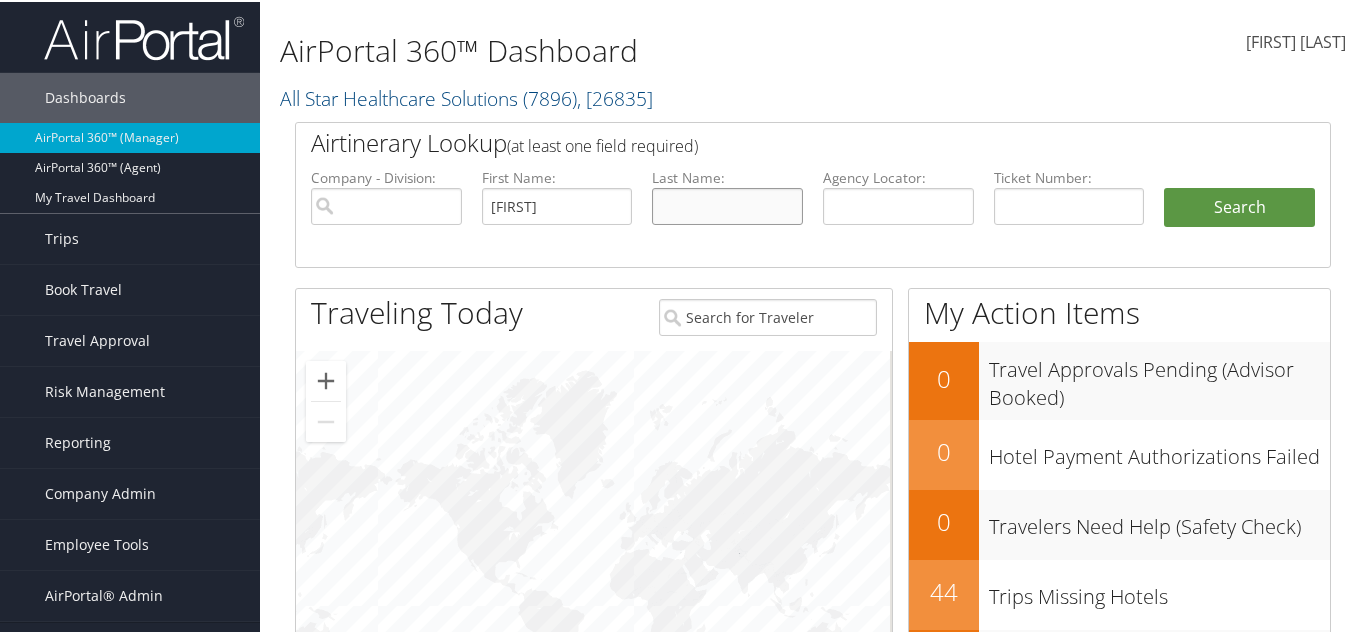click at bounding box center [727, 204] 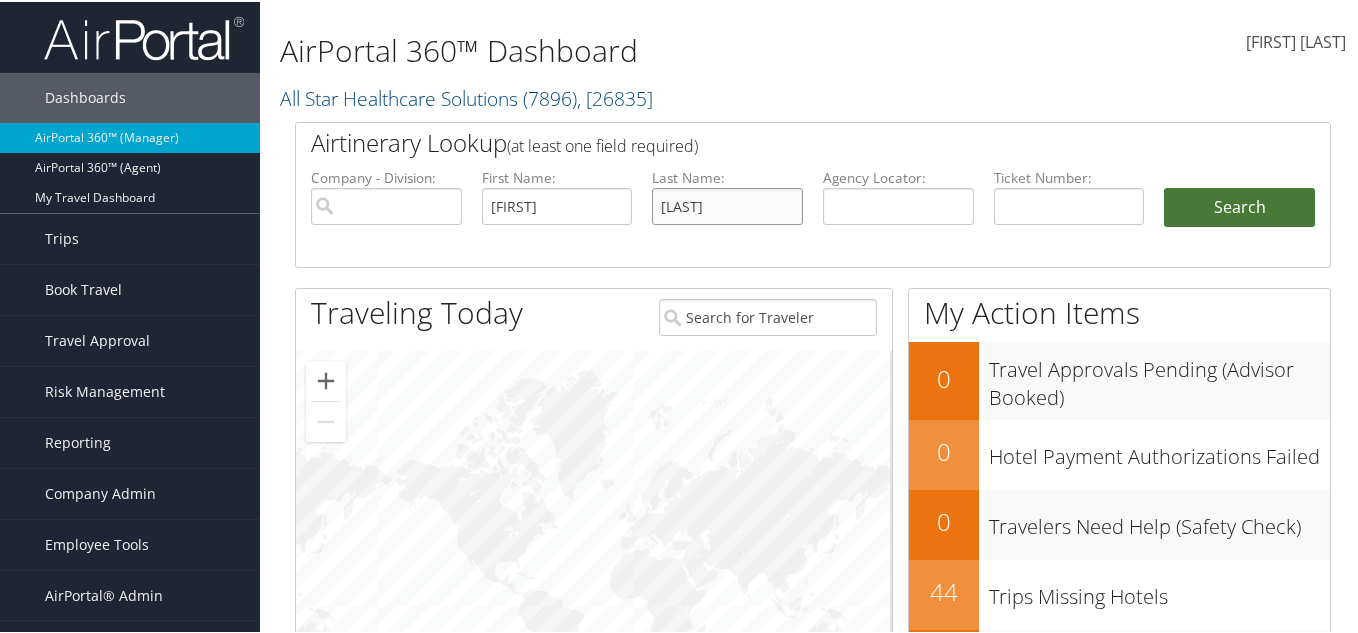 type on "kovalevskaya" 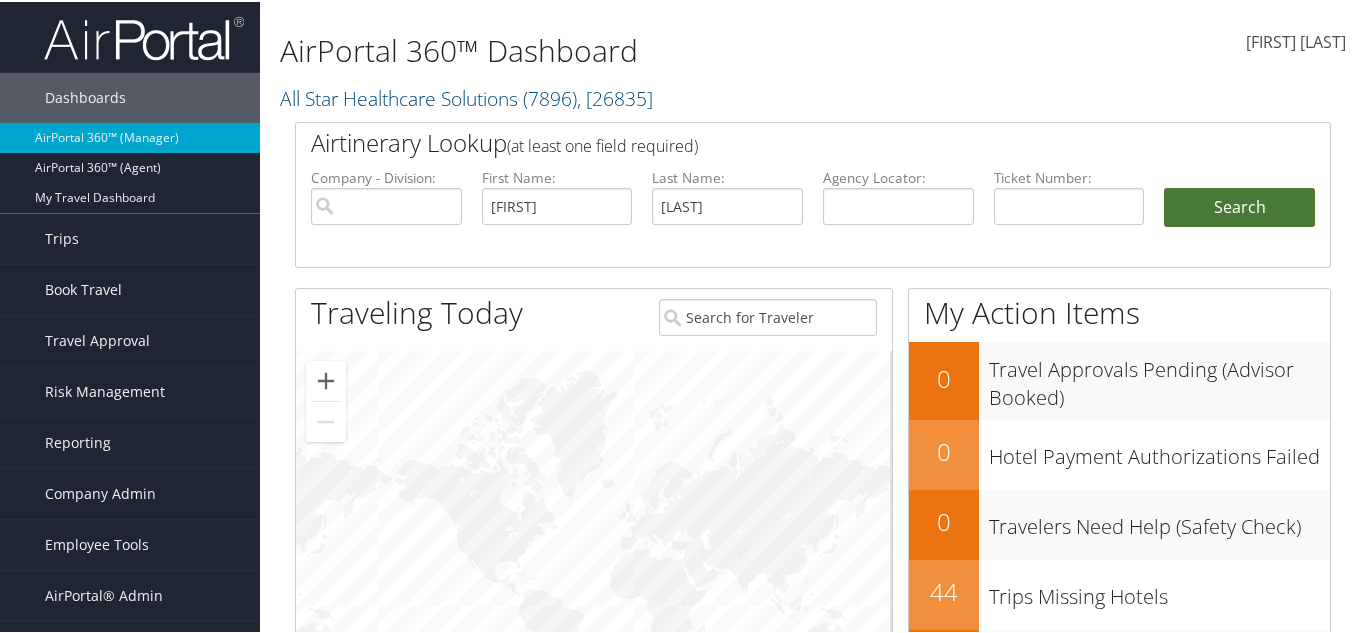 click on "Search" at bounding box center [1239, 206] 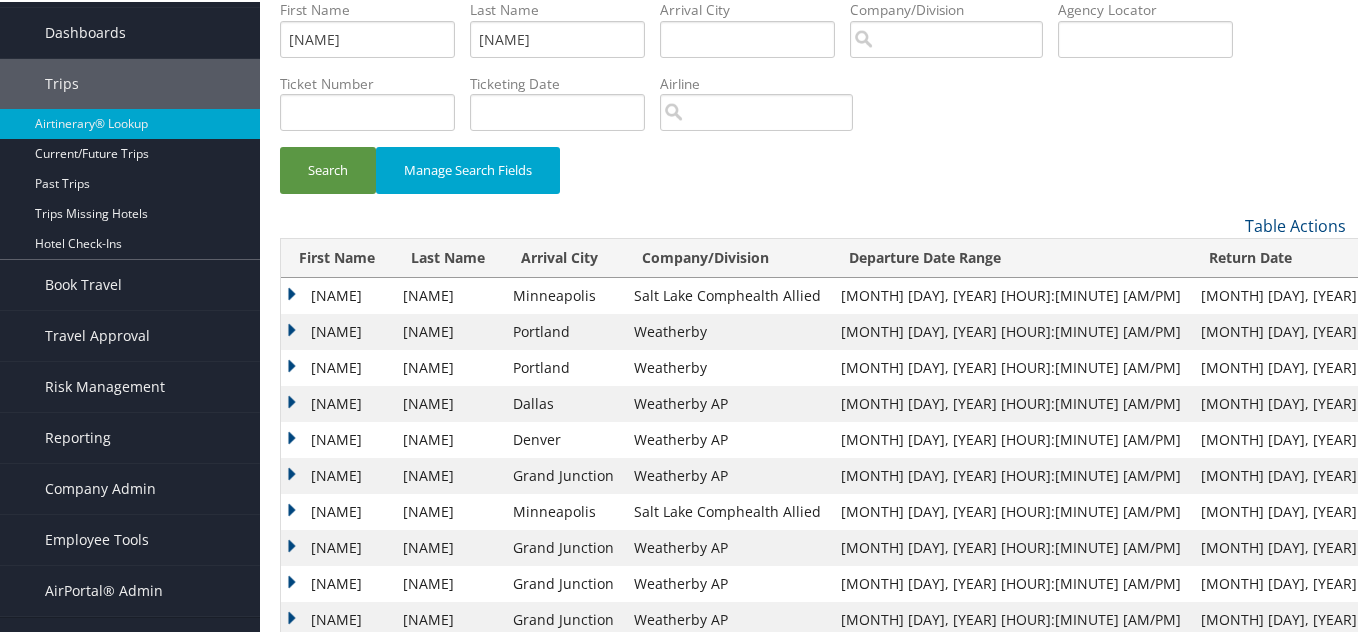 scroll, scrollTop: 100, scrollLeft: 0, axis: vertical 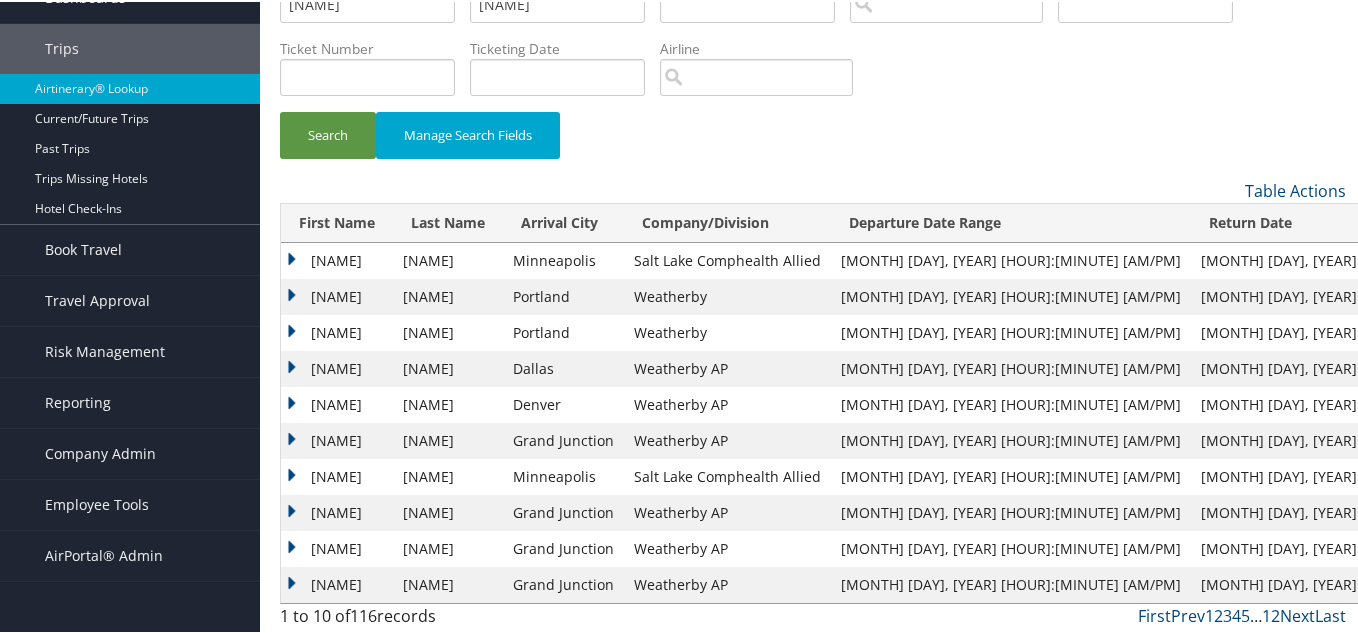 click on "[NAME]" at bounding box center [337, 367] 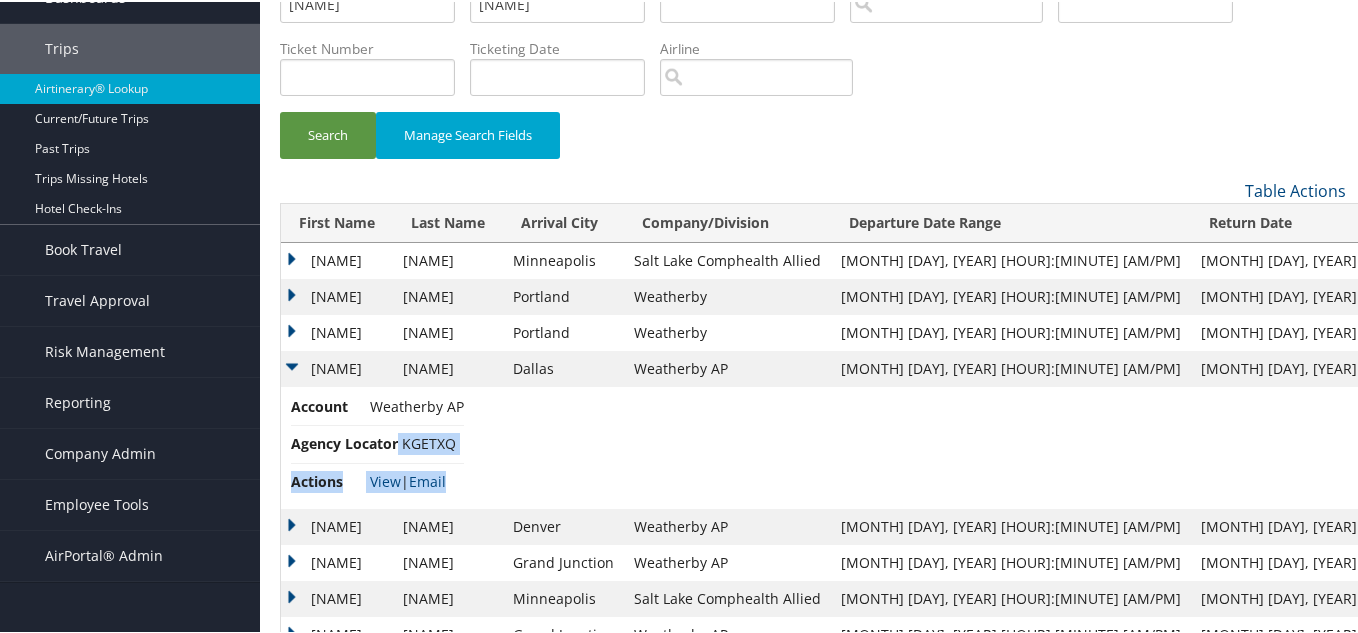 drag, startPoint x: 463, startPoint y: 444, endPoint x: 397, endPoint y: 453, distance: 66.61081 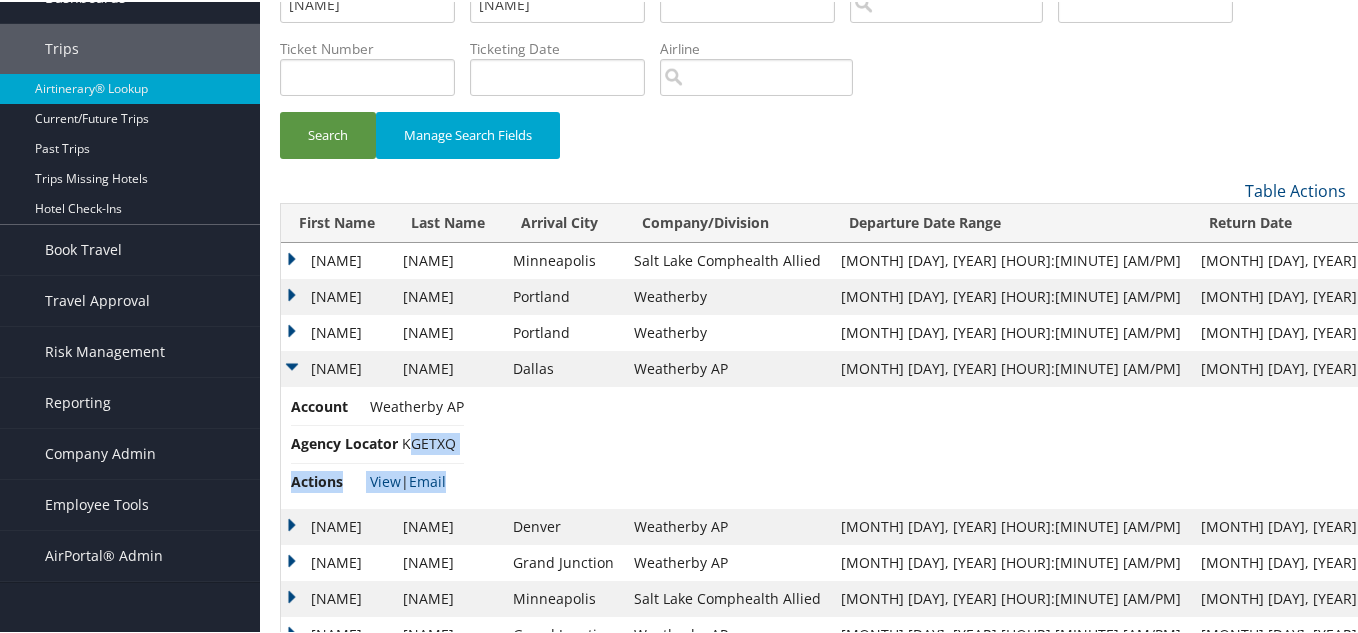 drag, startPoint x: 460, startPoint y: 441, endPoint x: 413, endPoint y: 439, distance: 47.042534 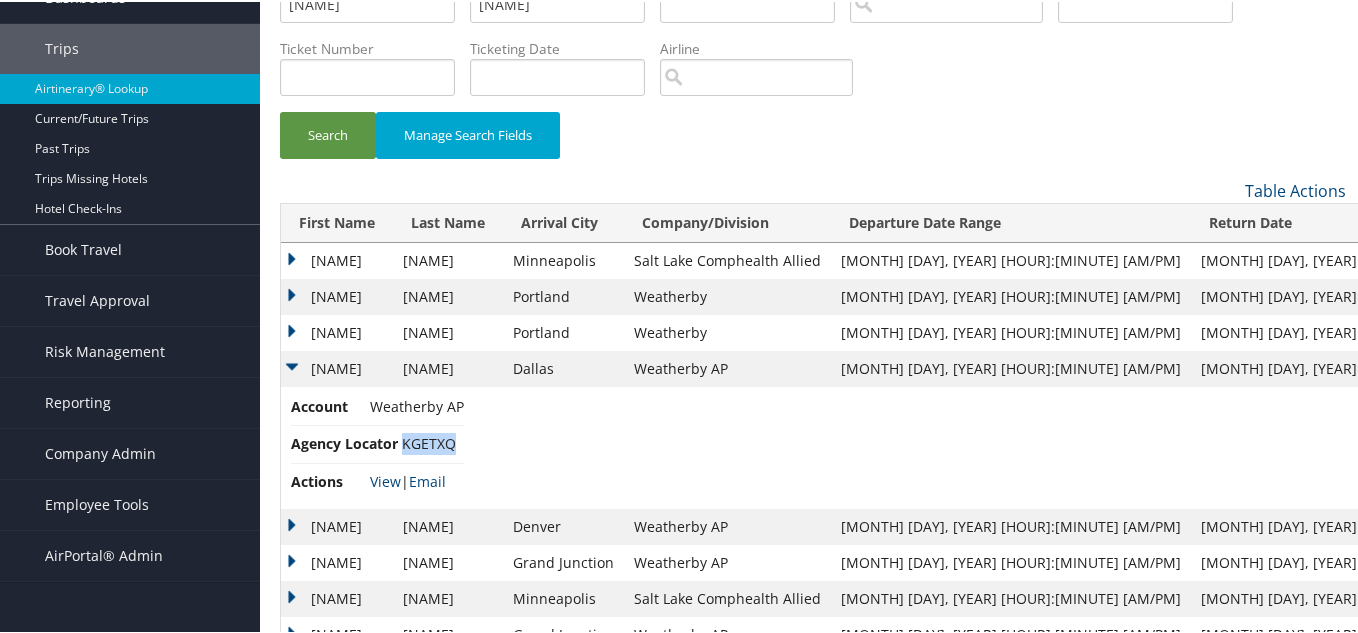 drag, startPoint x: 399, startPoint y: 438, endPoint x: 458, endPoint y: 444, distance: 59.3043 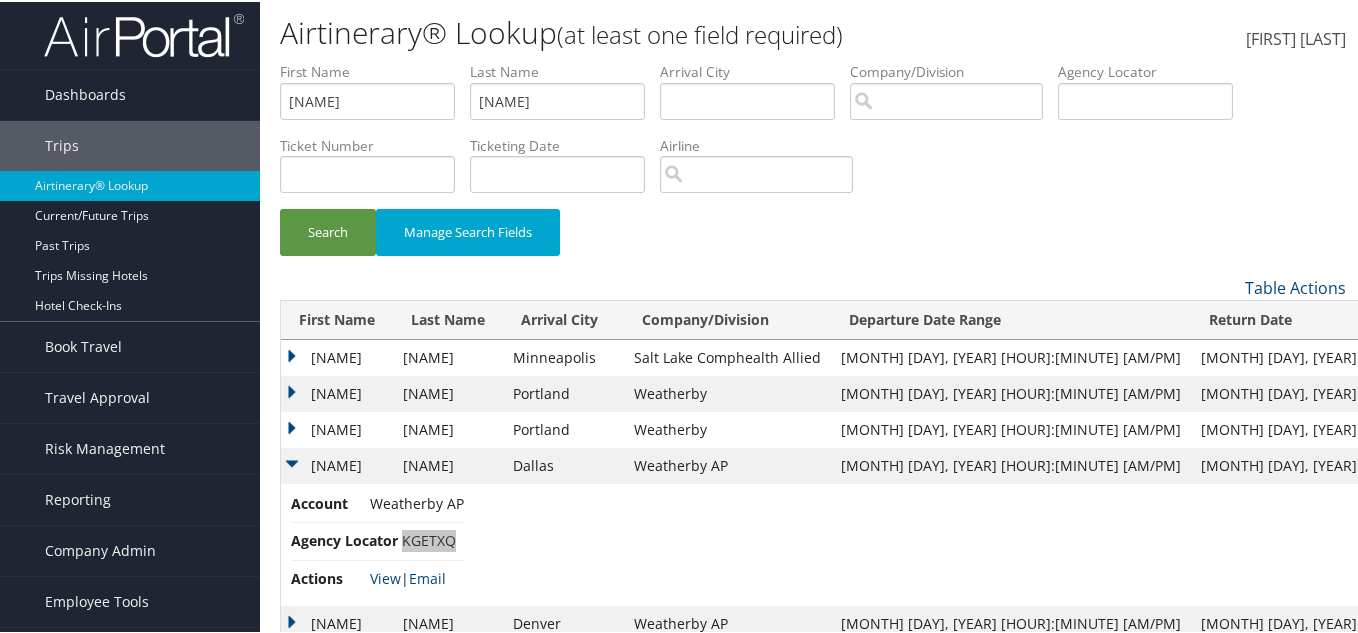 scroll, scrollTop: 0, scrollLeft: 0, axis: both 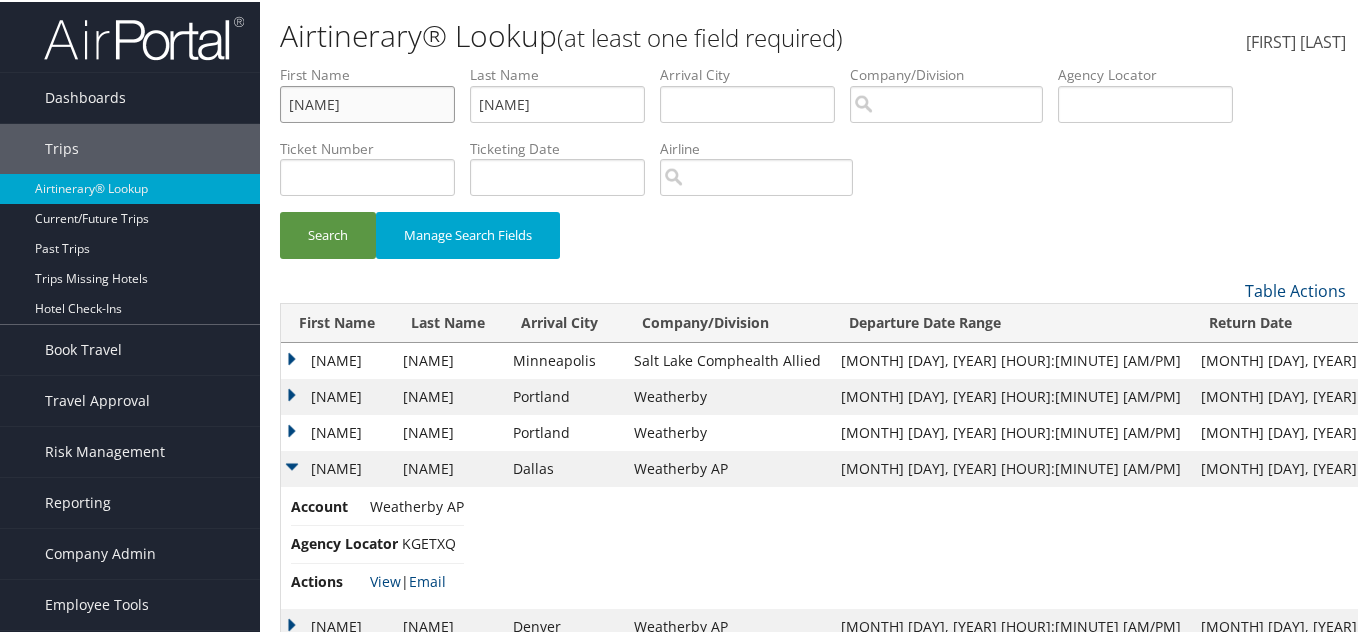 drag, startPoint x: 251, startPoint y: 65, endPoint x: 211, endPoint y: 46, distance: 44.28318 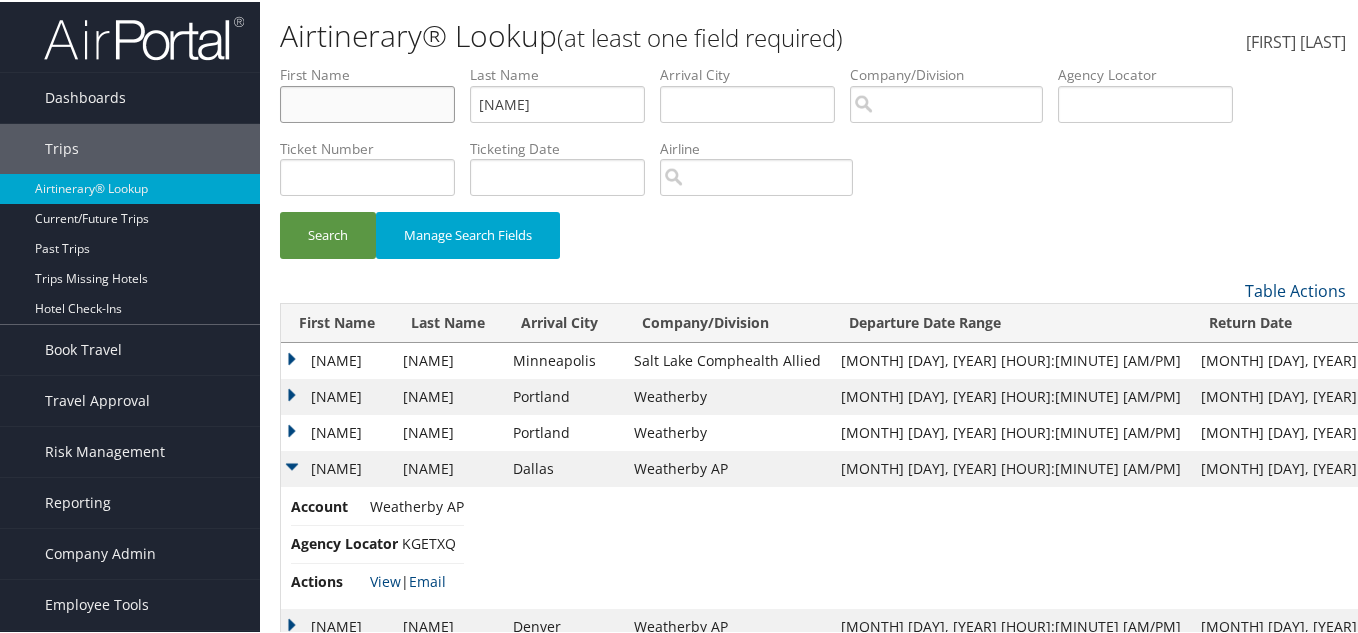type 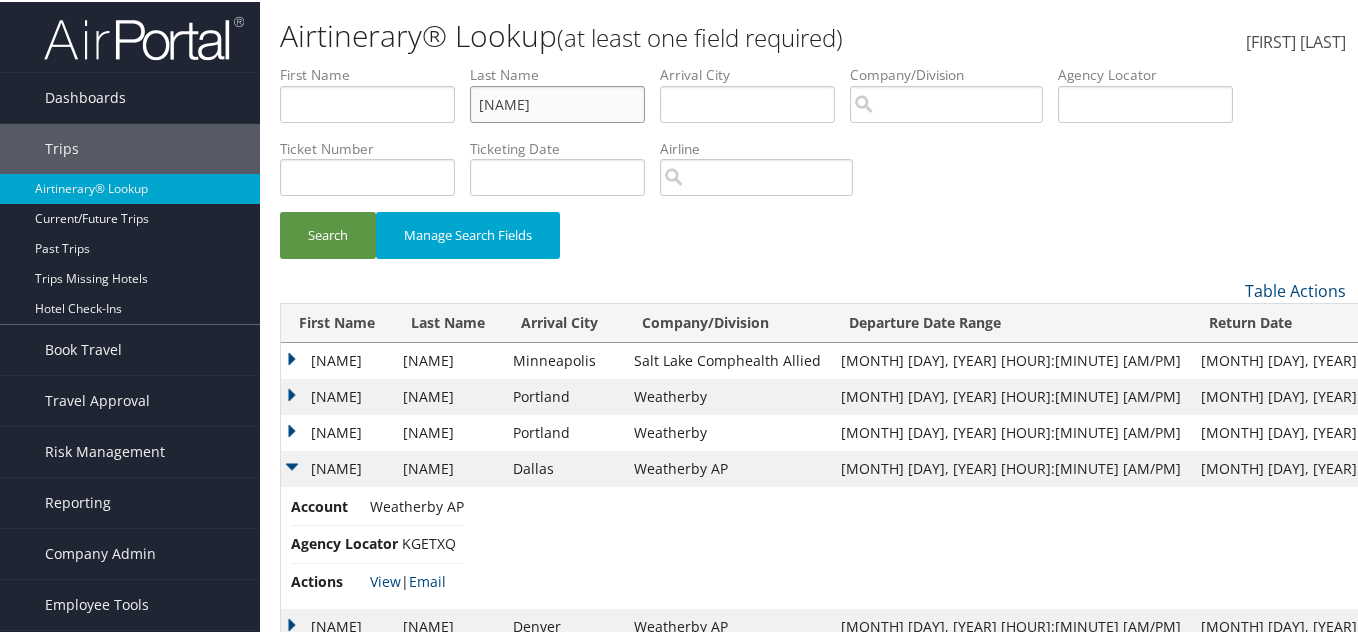 drag, startPoint x: 308, startPoint y: 102, endPoint x: 287, endPoint y: 93, distance: 22.847319 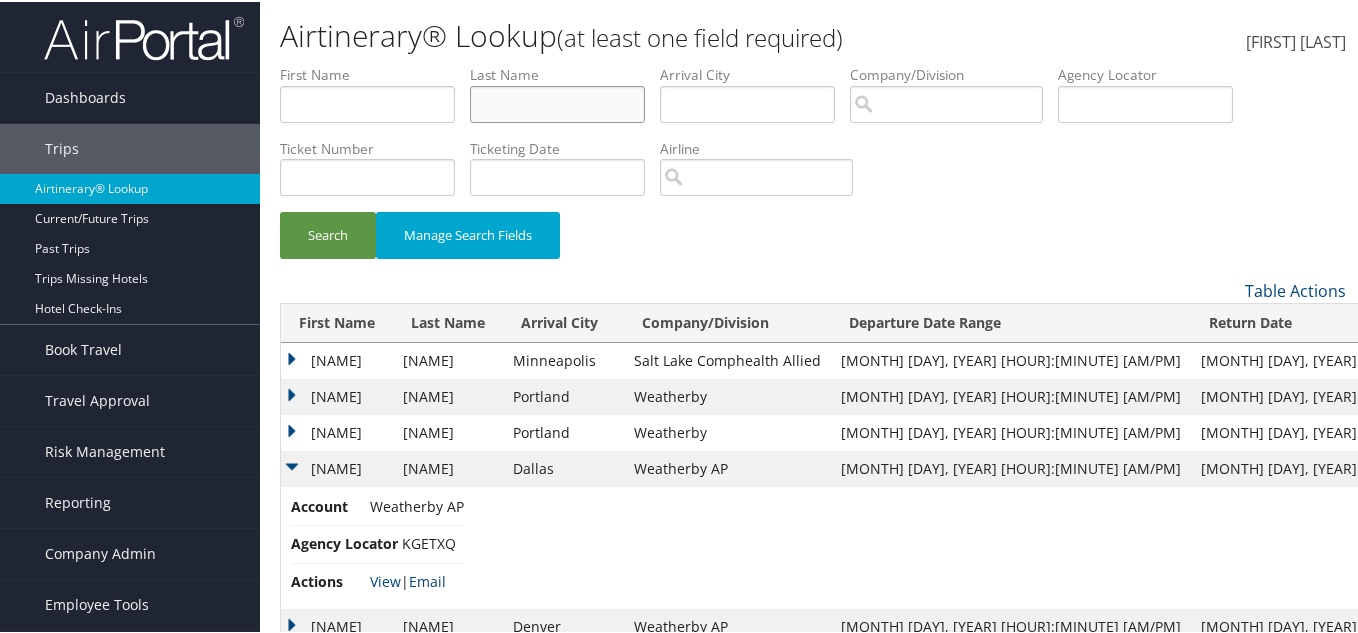 type 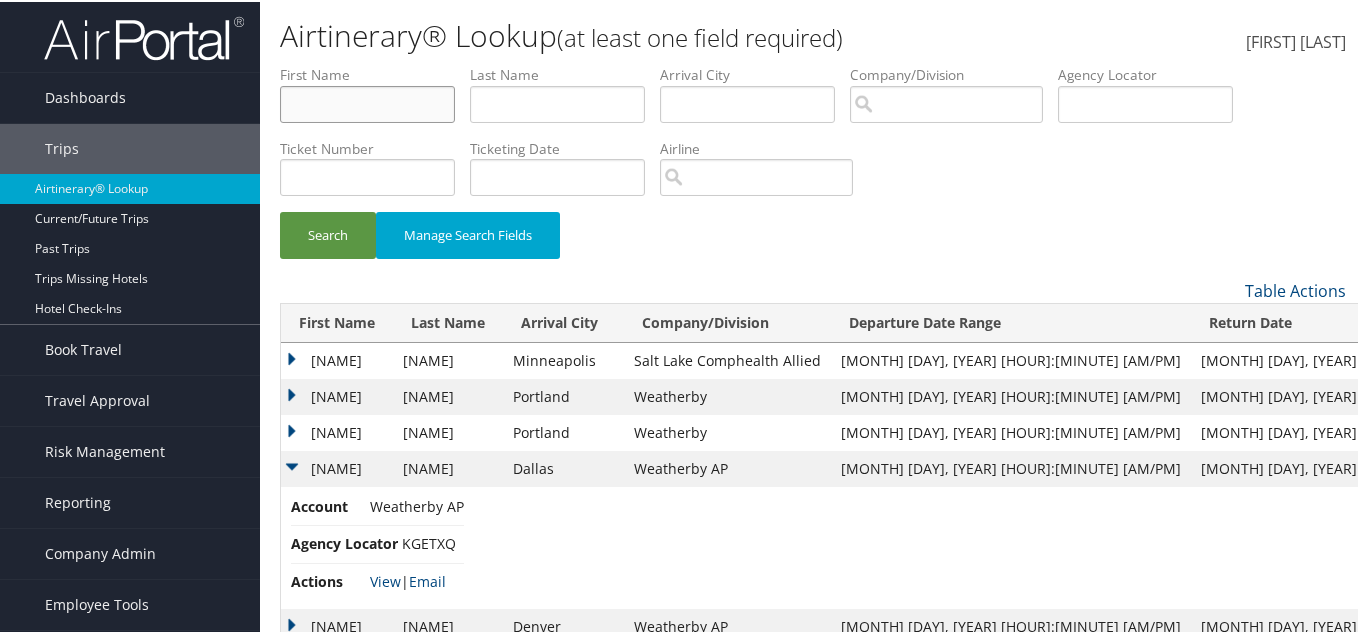 click at bounding box center (367, 102) 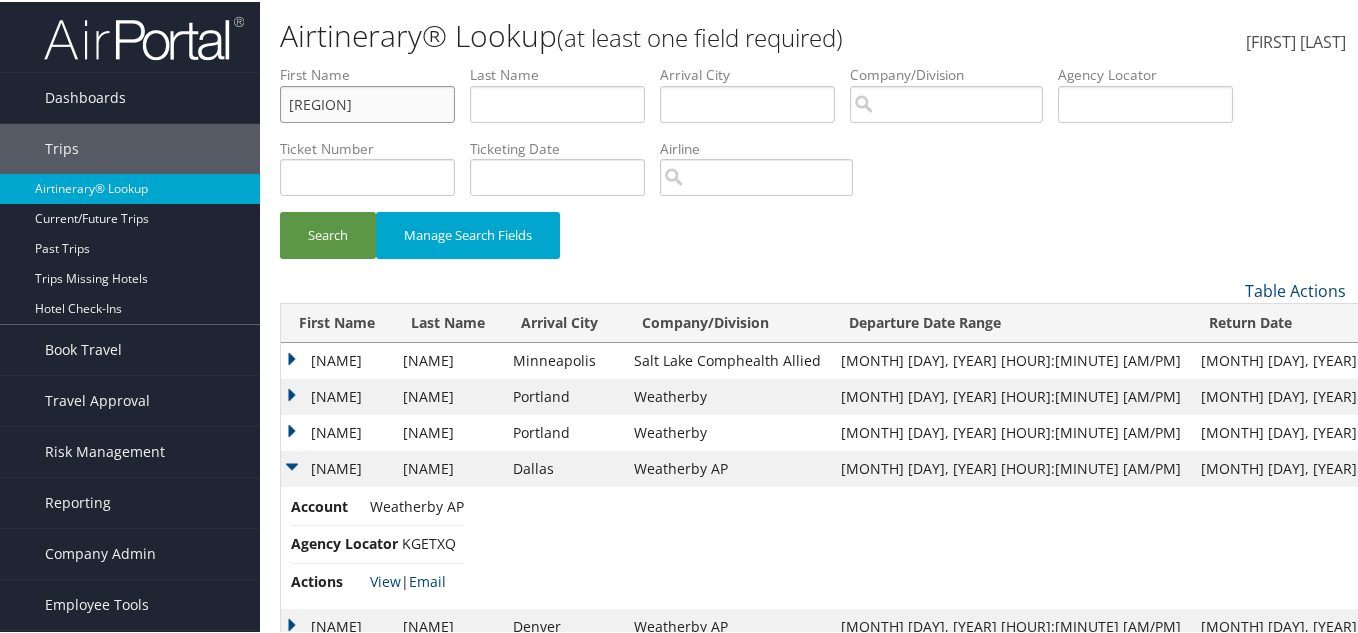 type on "apulia" 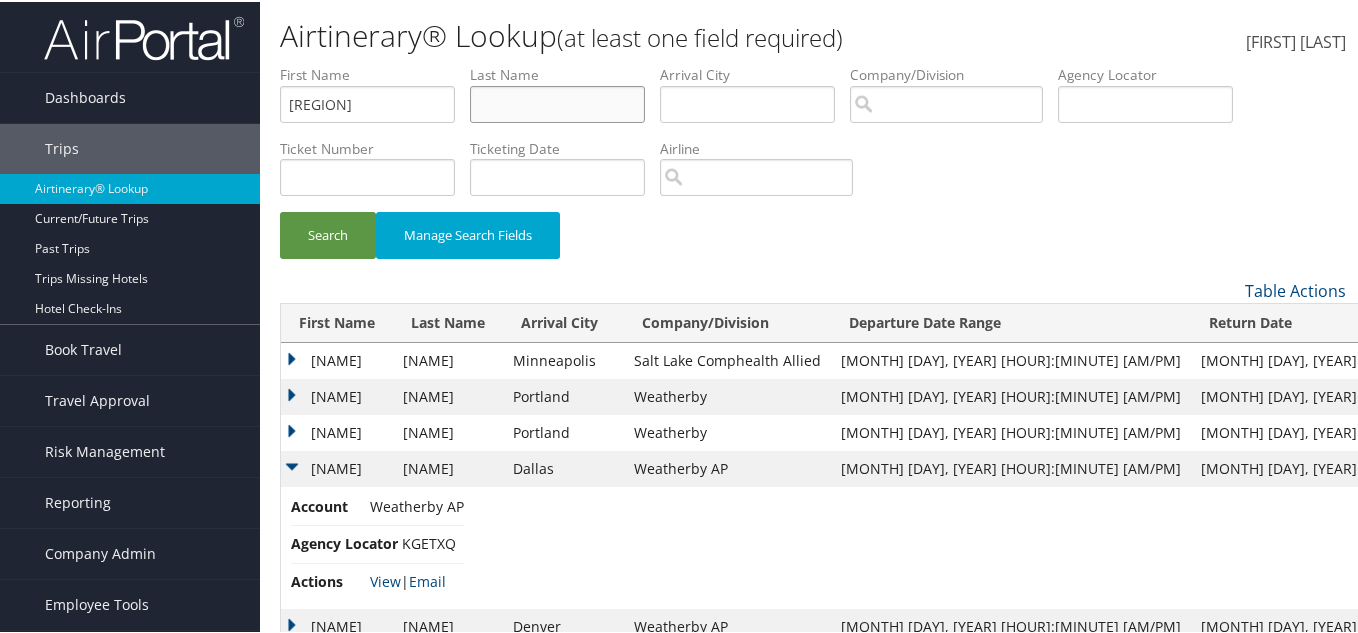 click at bounding box center [557, 102] 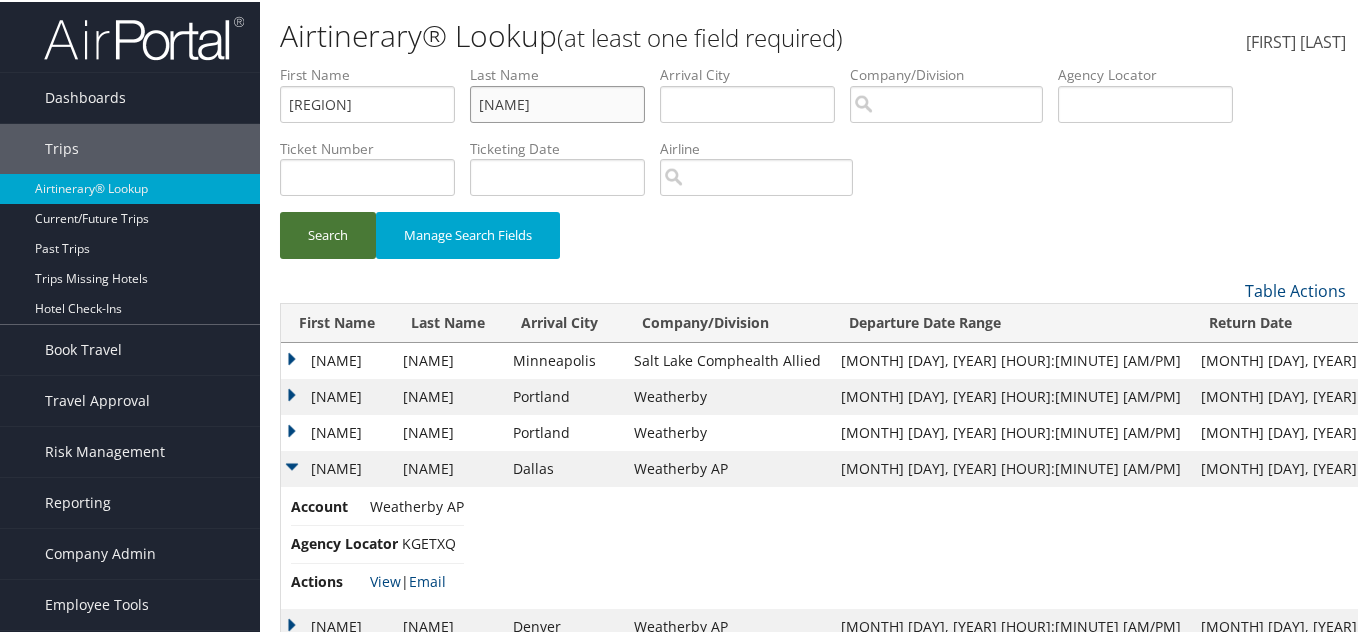 type on "jones" 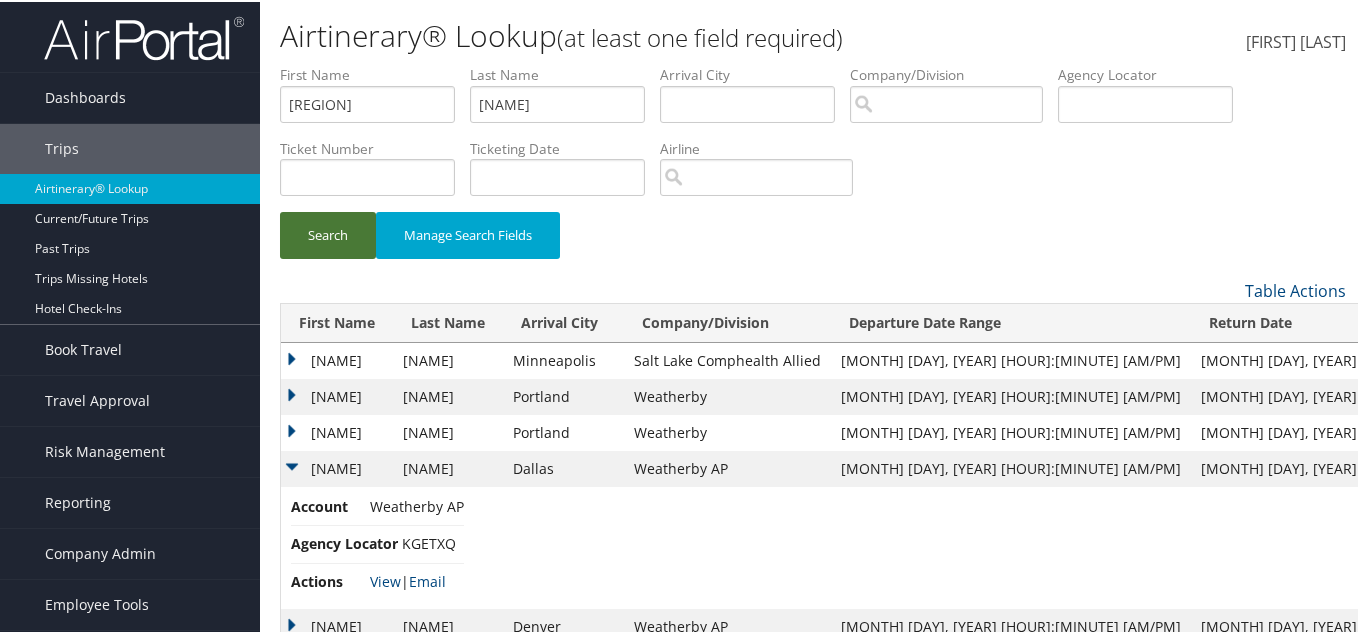 click on "Search" at bounding box center (328, 233) 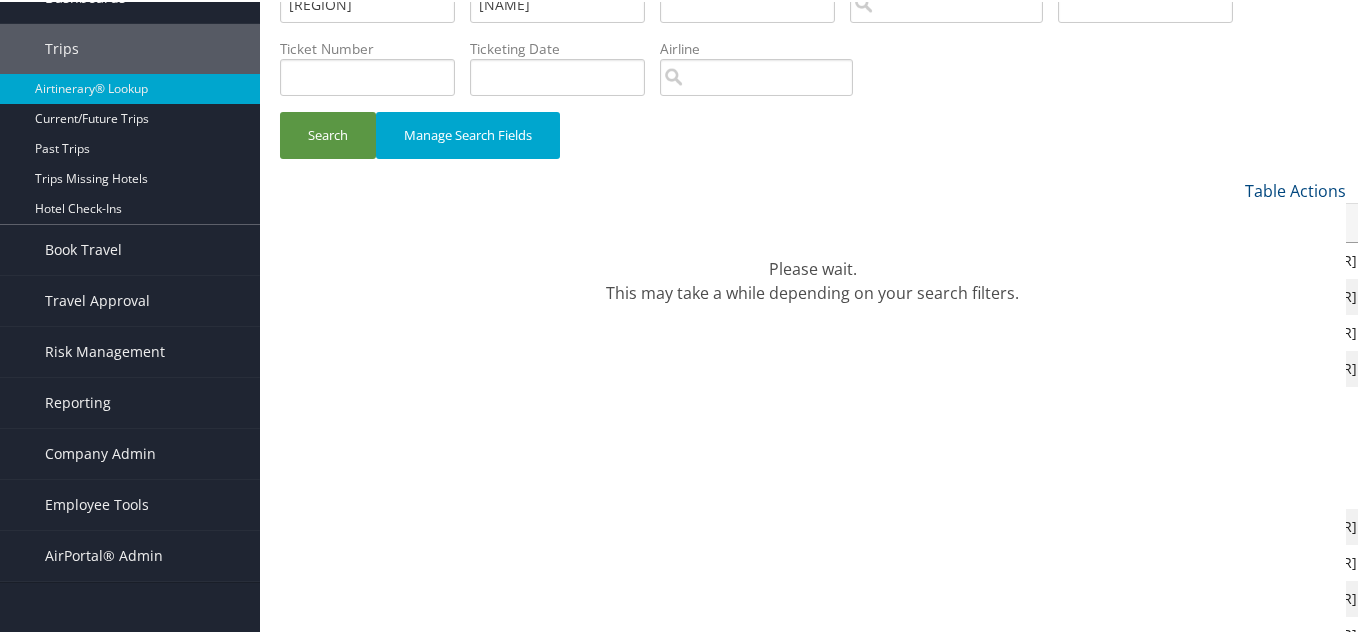 scroll, scrollTop: 0, scrollLeft: 0, axis: both 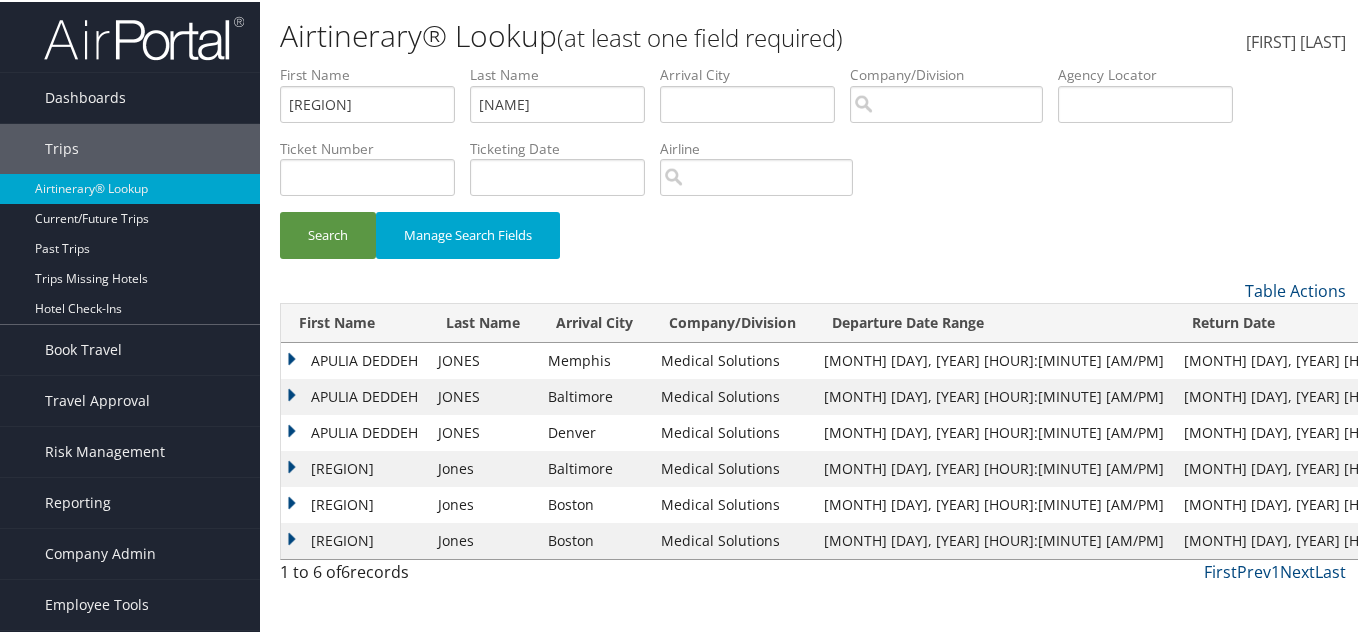 click on "APULIA DEDDEH" at bounding box center (354, 359) 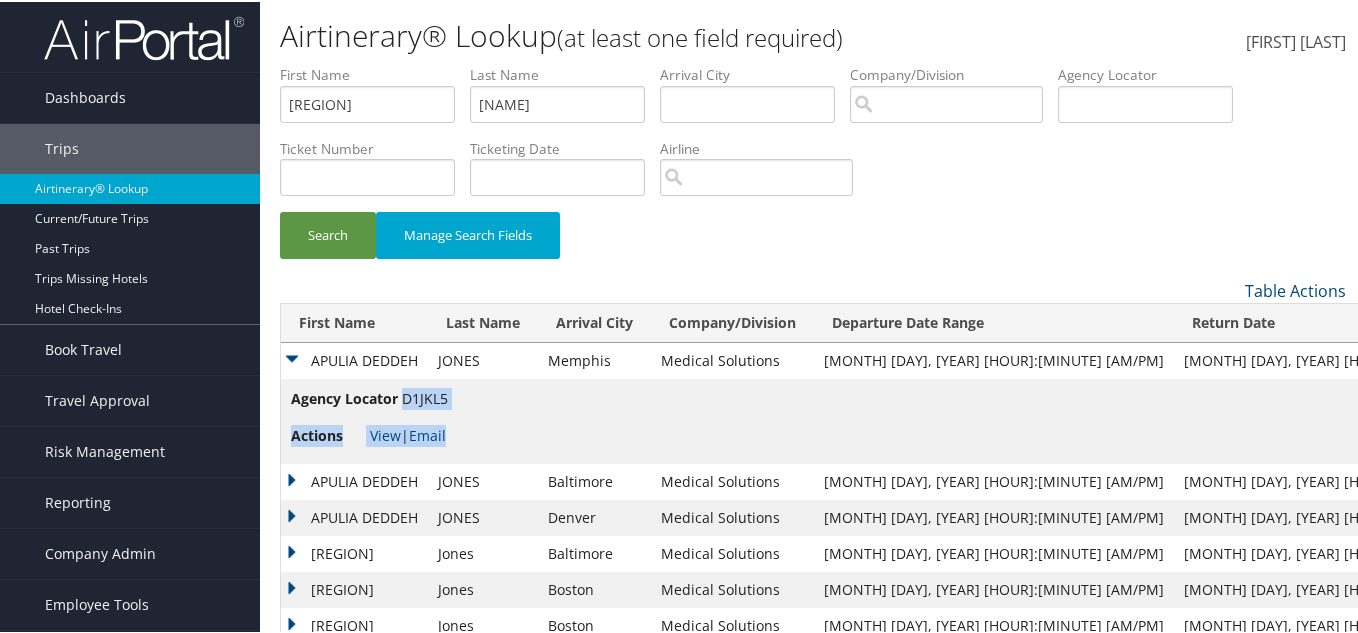 drag, startPoint x: 453, startPoint y: 395, endPoint x: 414, endPoint y: 410, distance: 41.785164 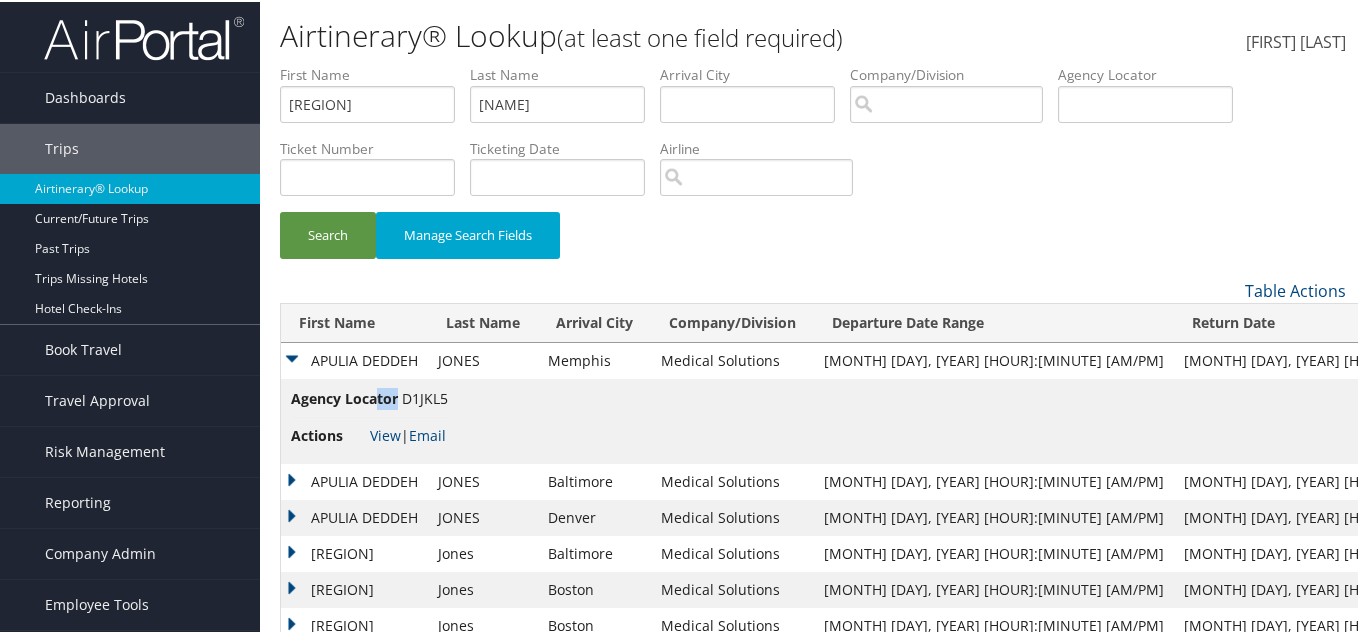 click on "Agency Locator   D1JKL5" at bounding box center [369, 401] 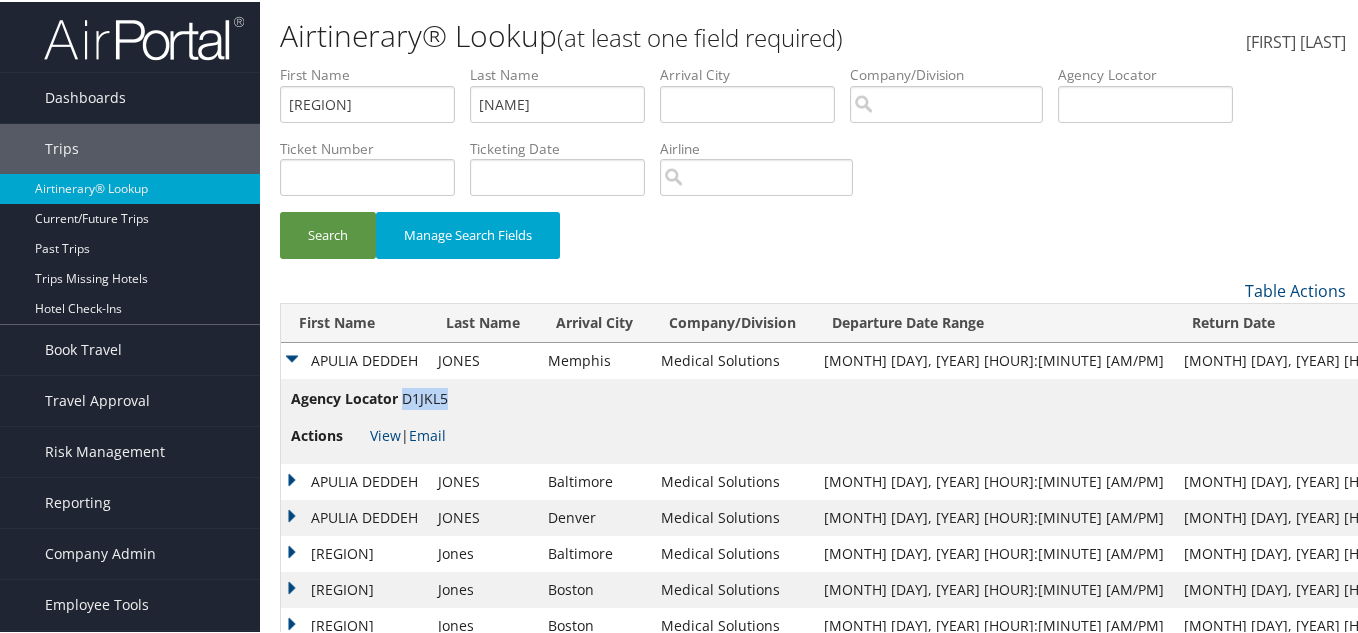 drag, startPoint x: 399, startPoint y: 397, endPoint x: 449, endPoint y: 403, distance: 50.358715 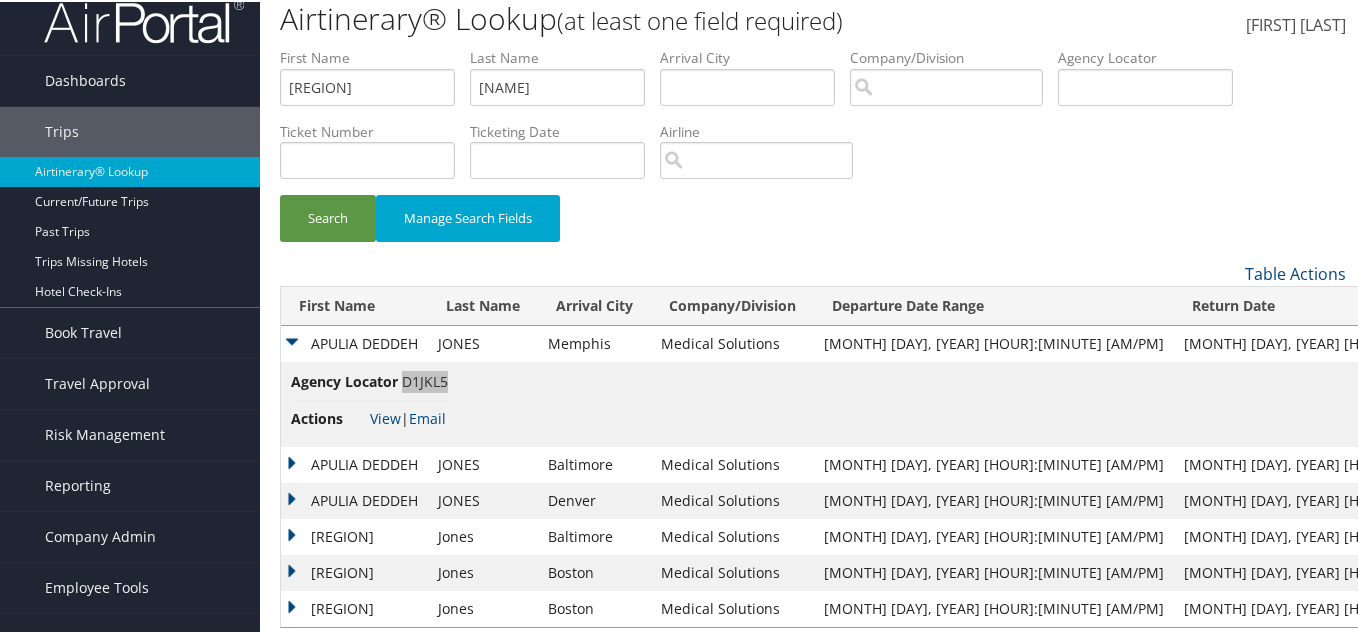 scroll, scrollTop: 47, scrollLeft: 0, axis: vertical 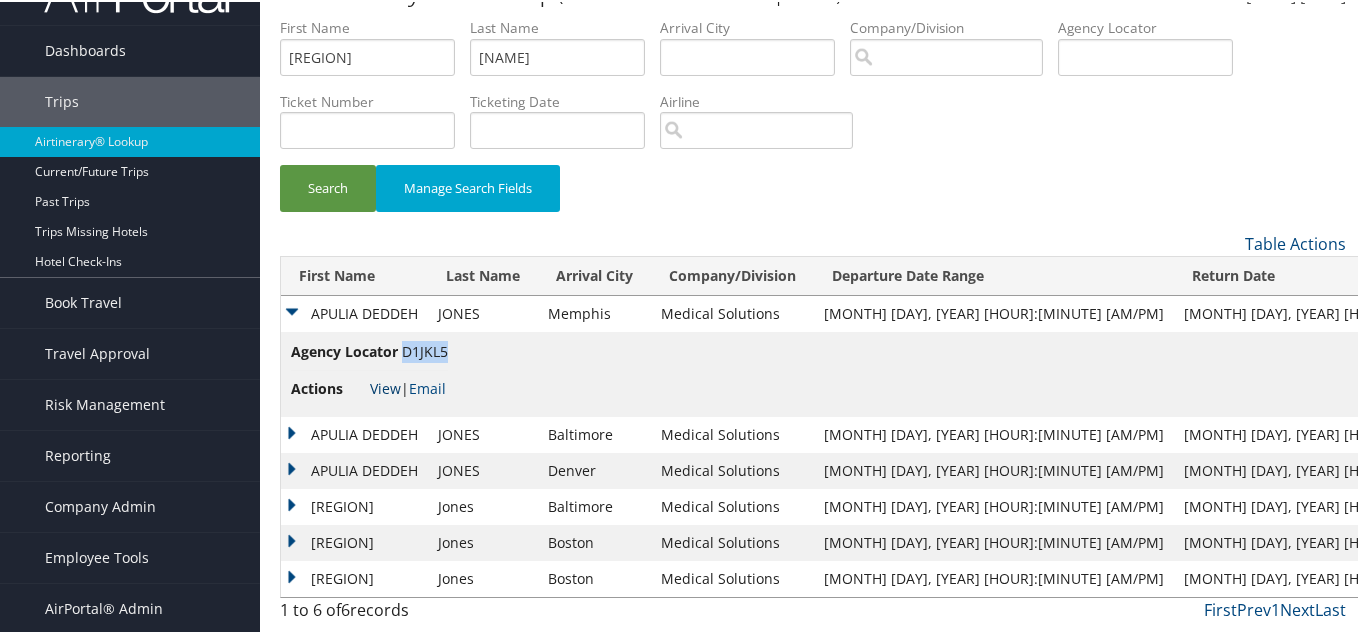 click on "View" at bounding box center [385, 386] 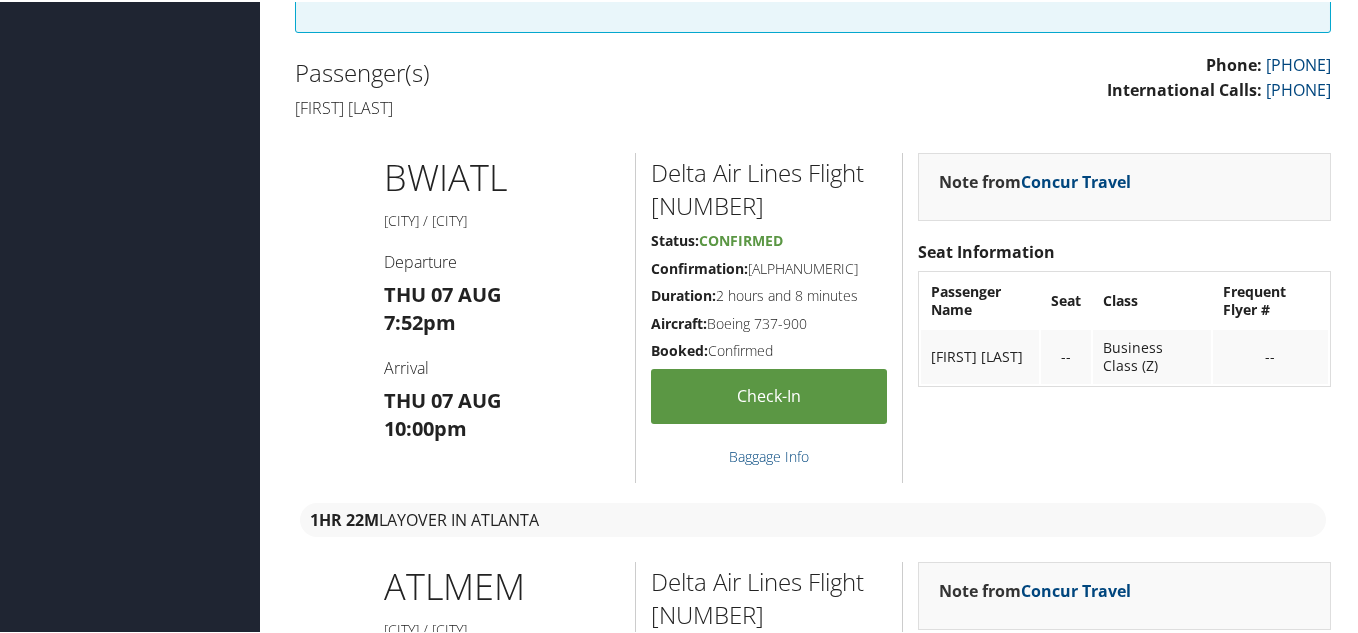 scroll, scrollTop: 500, scrollLeft: 0, axis: vertical 